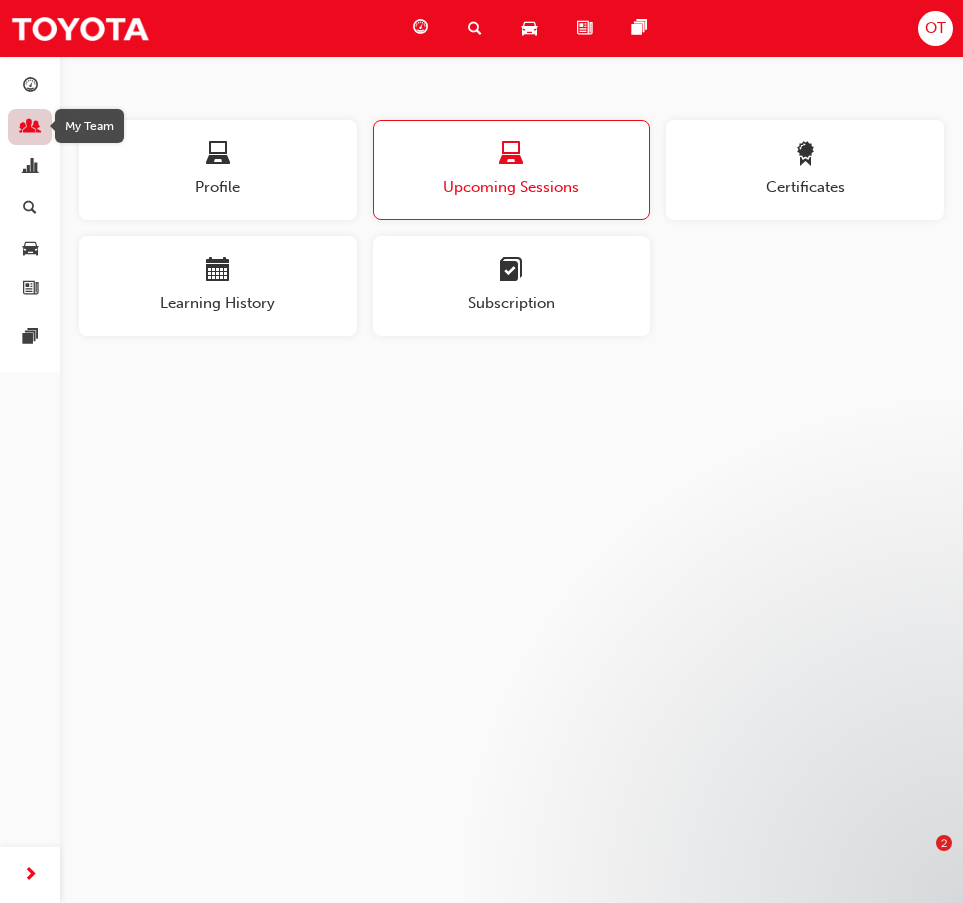 scroll, scrollTop: 0, scrollLeft: 0, axis: both 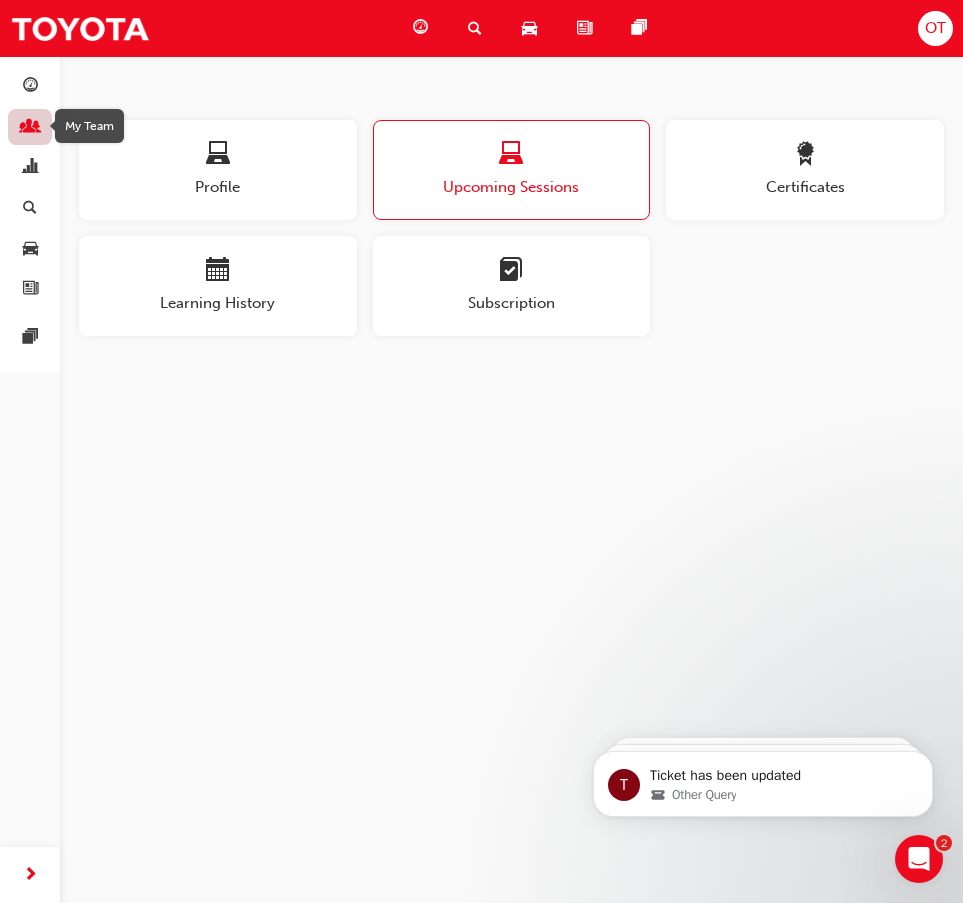 click at bounding box center (30, 128) 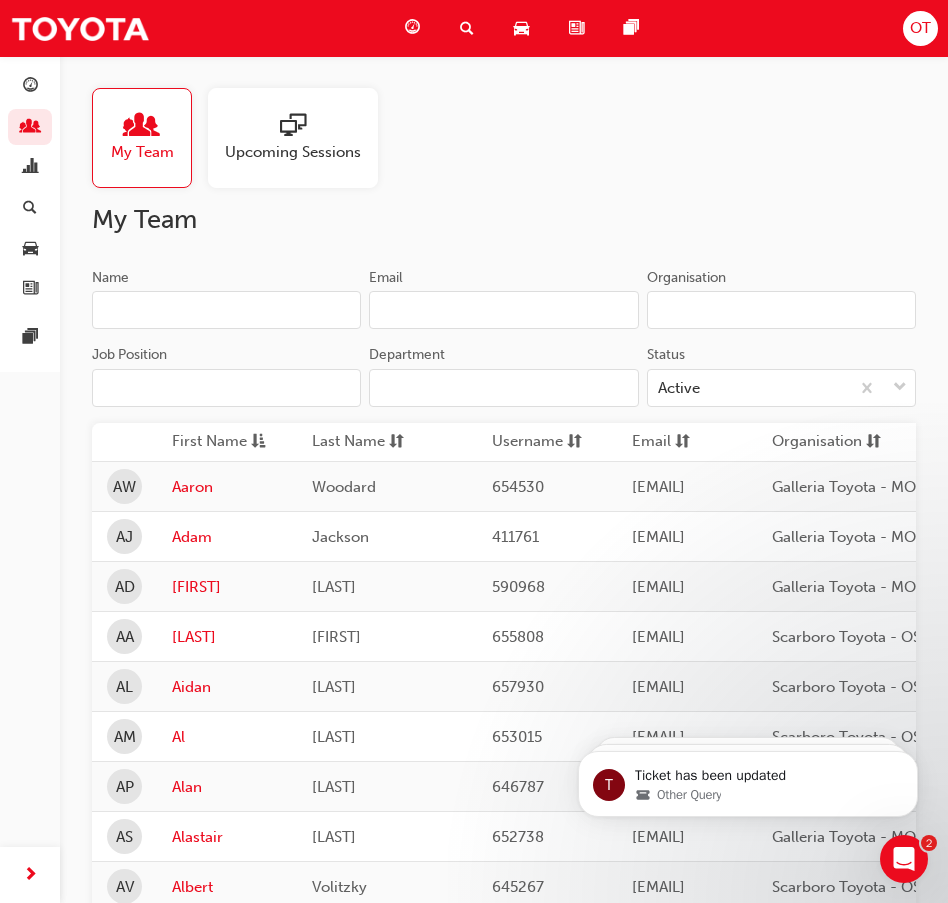 click on "Name" at bounding box center (226, 310) 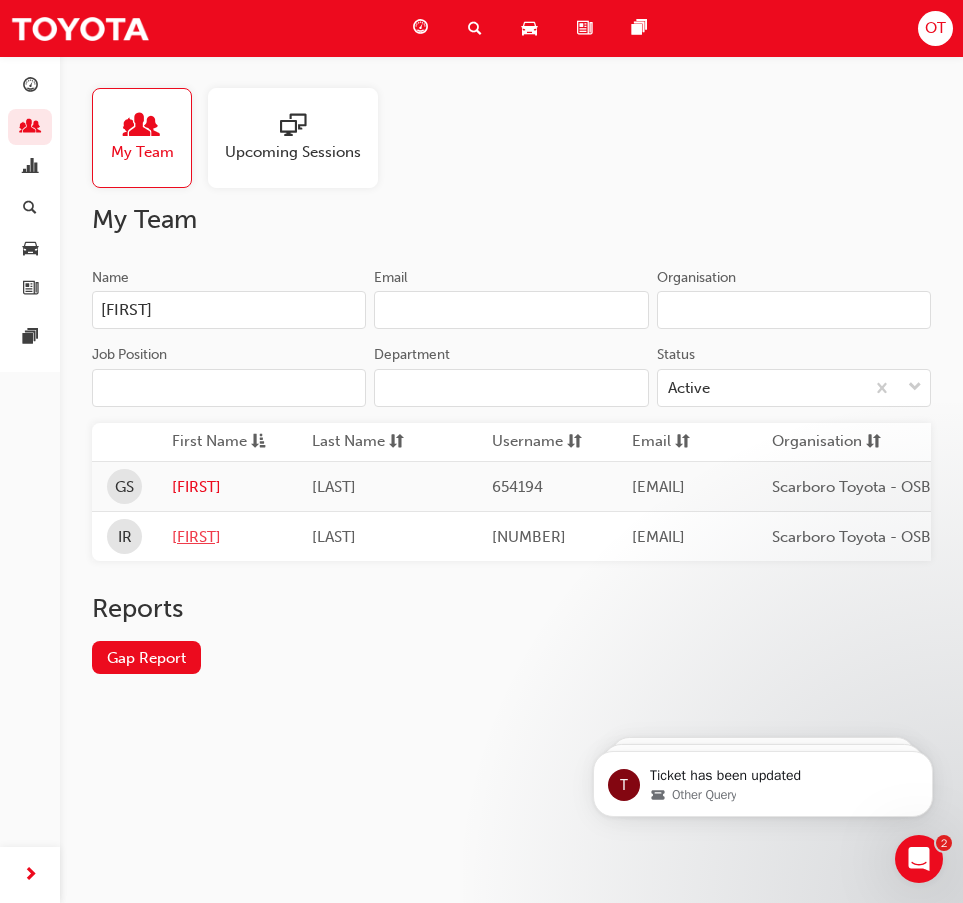 type on "[FIRST]" 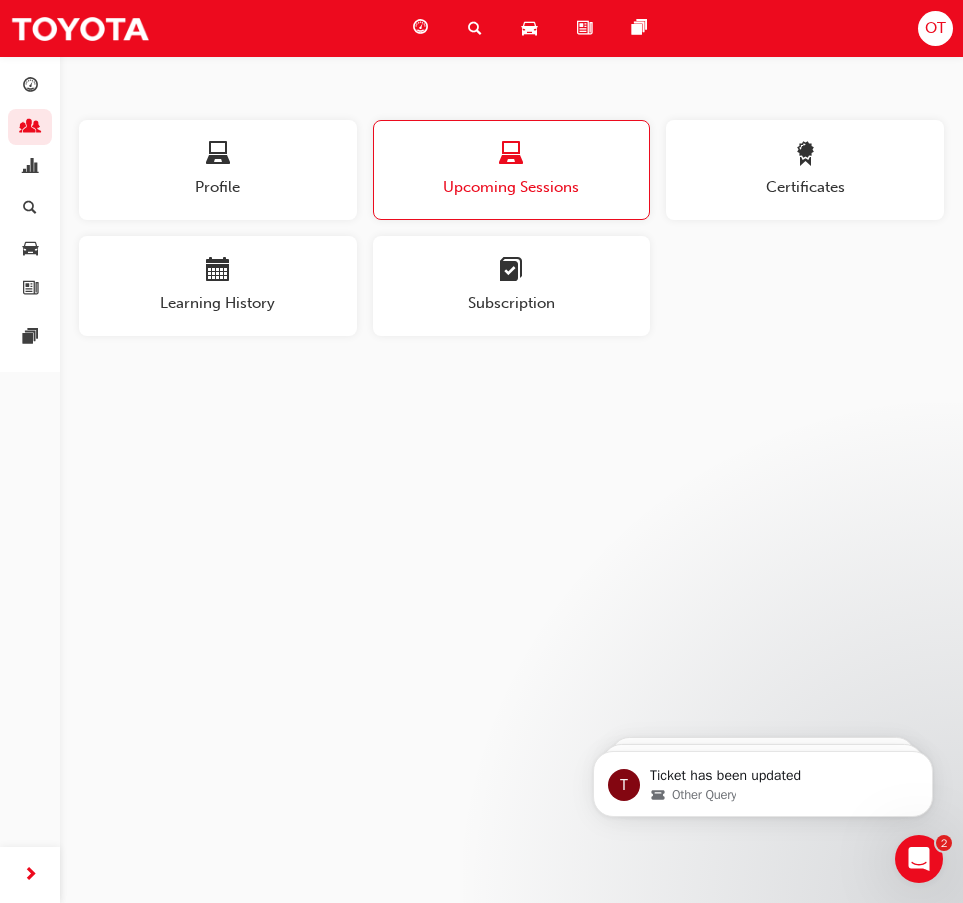 click on "Search Learning" at bounding box center [479, 28] 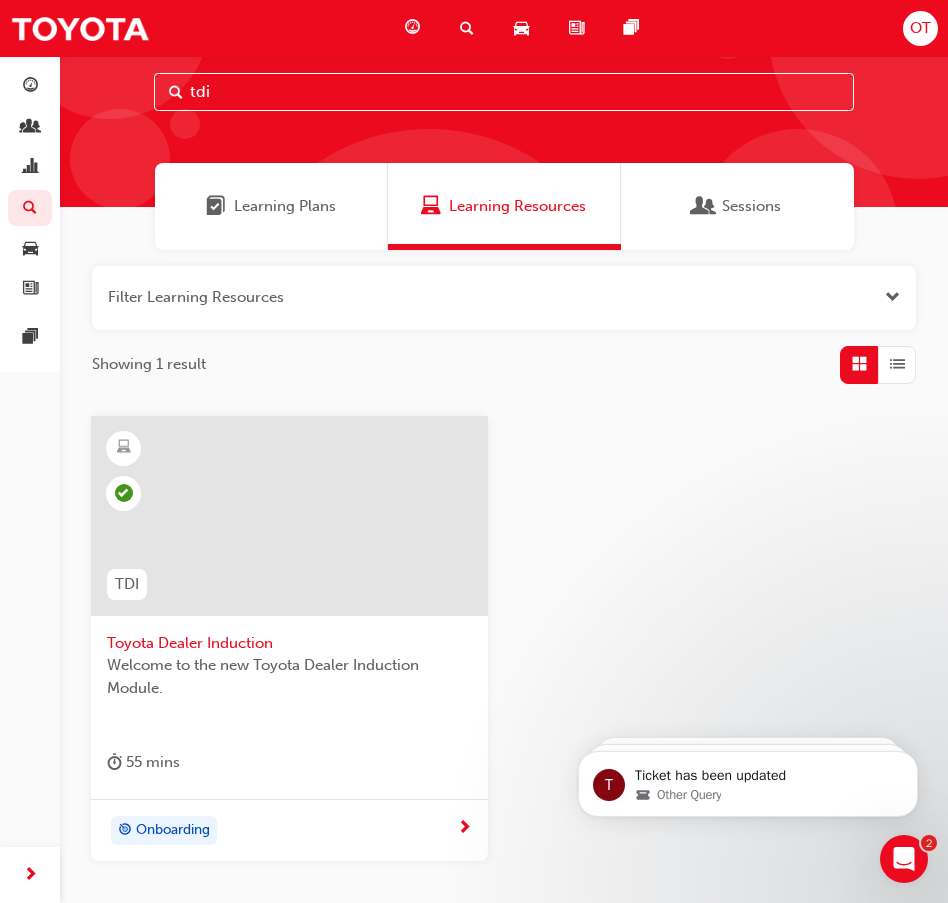 scroll, scrollTop: 0, scrollLeft: 0, axis: both 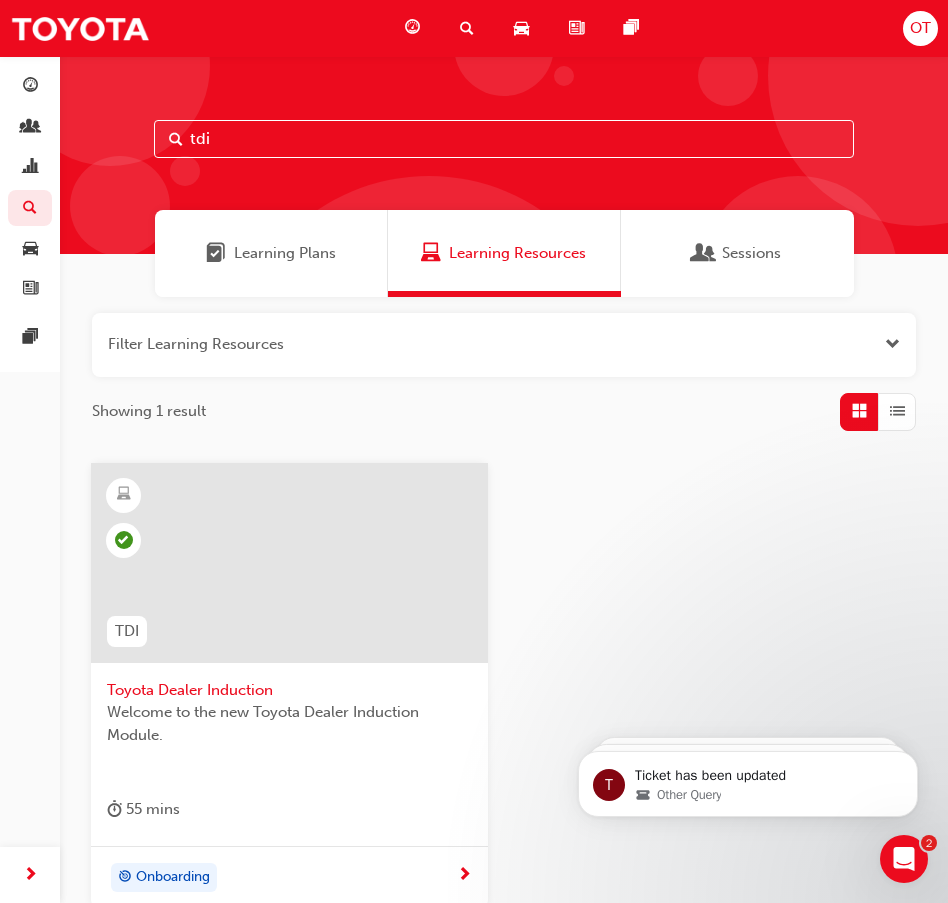 drag, startPoint x: 289, startPoint y: 145, endPoint x: -6, endPoint y: 112, distance: 296.84003 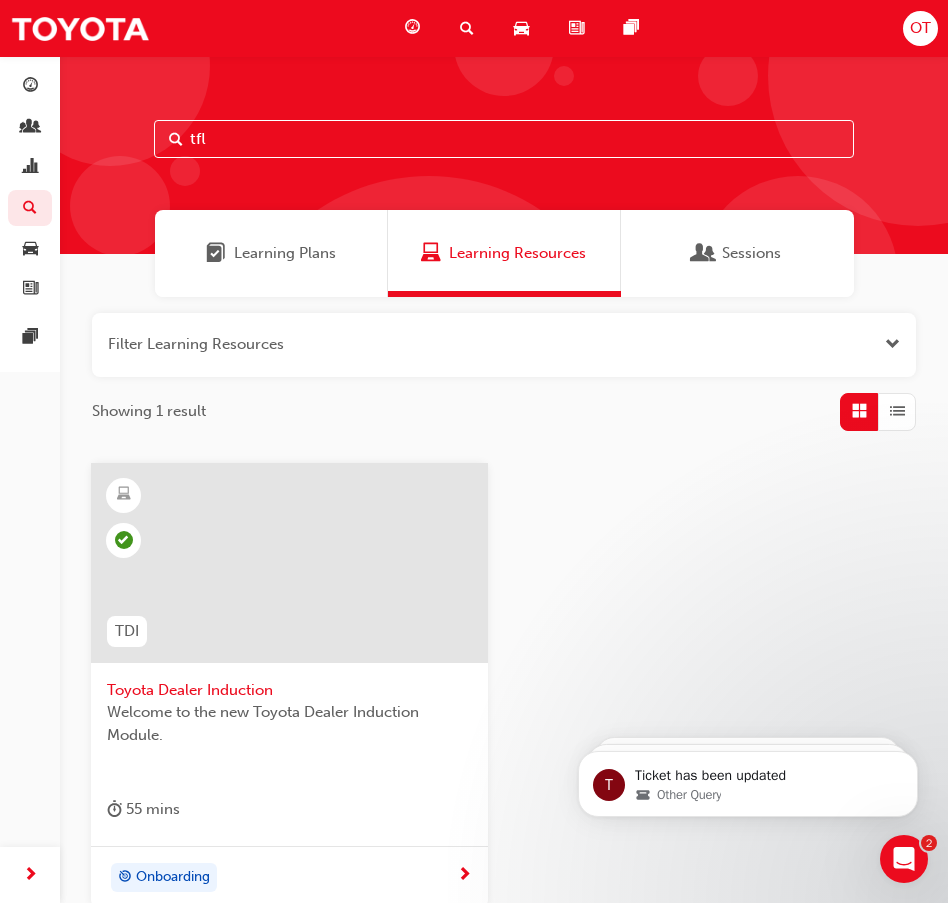 type on "tfl" 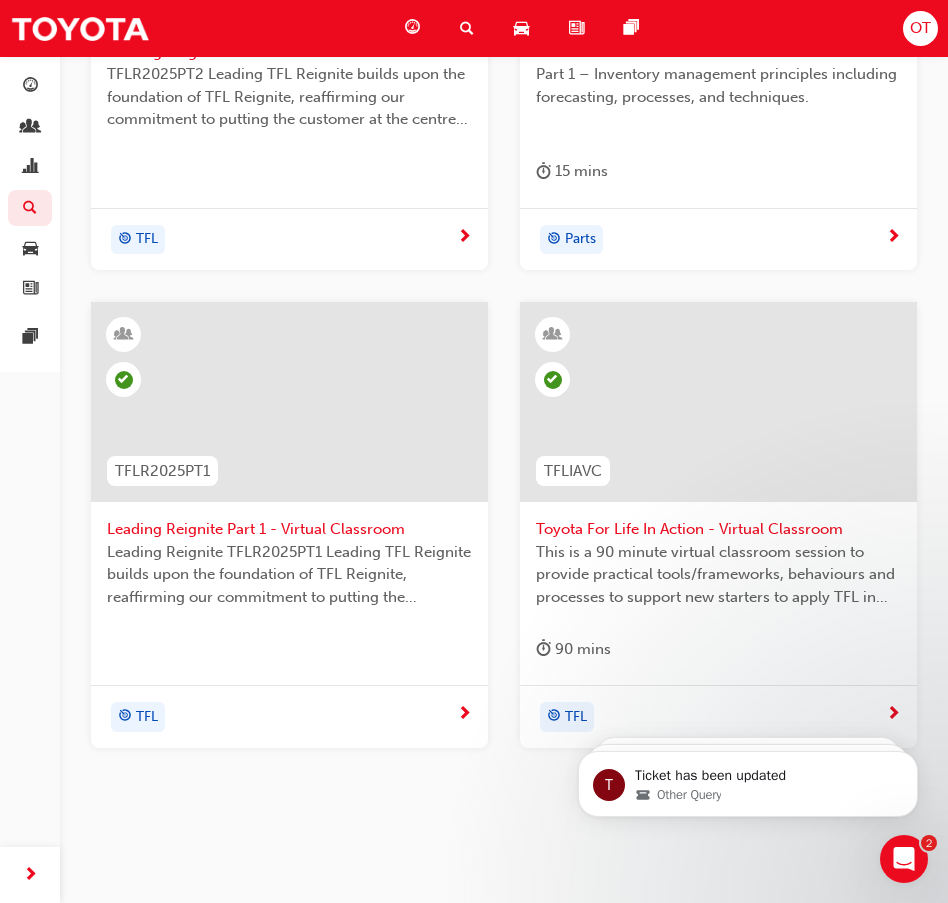 scroll, scrollTop: 677, scrollLeft: 0, axis: vertical 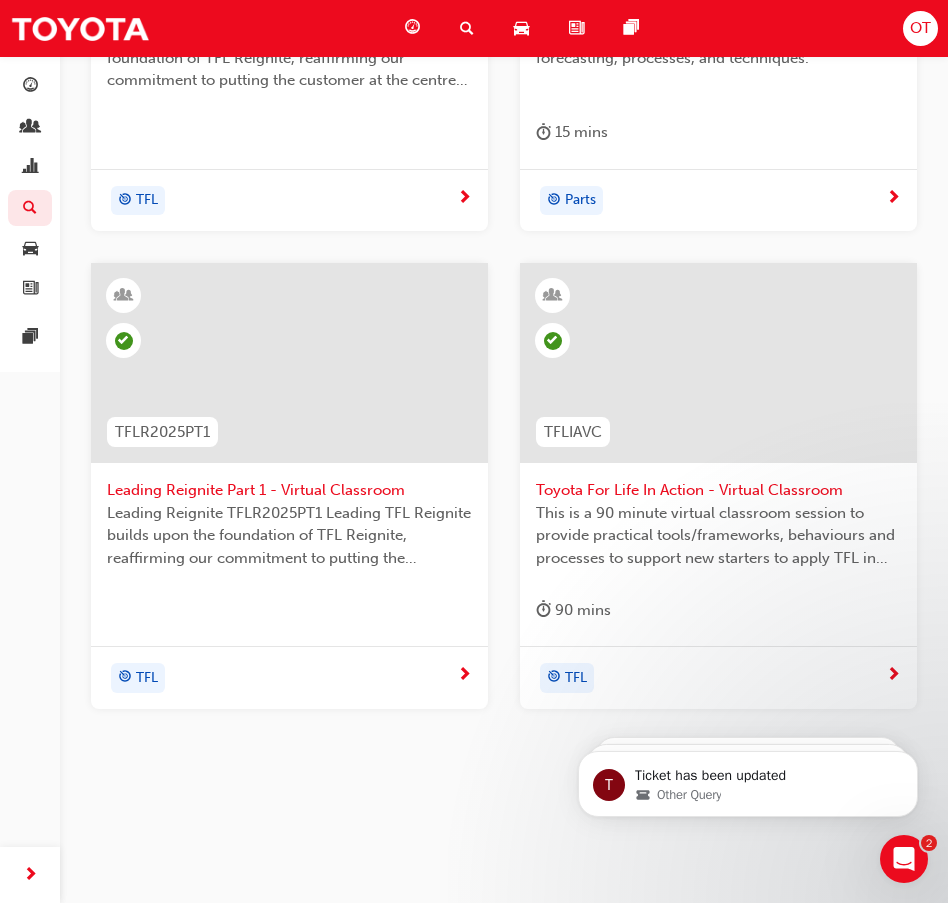 click on "Toyota For Life In Action - Virtual Classroom" at bounding box center [718, 490] 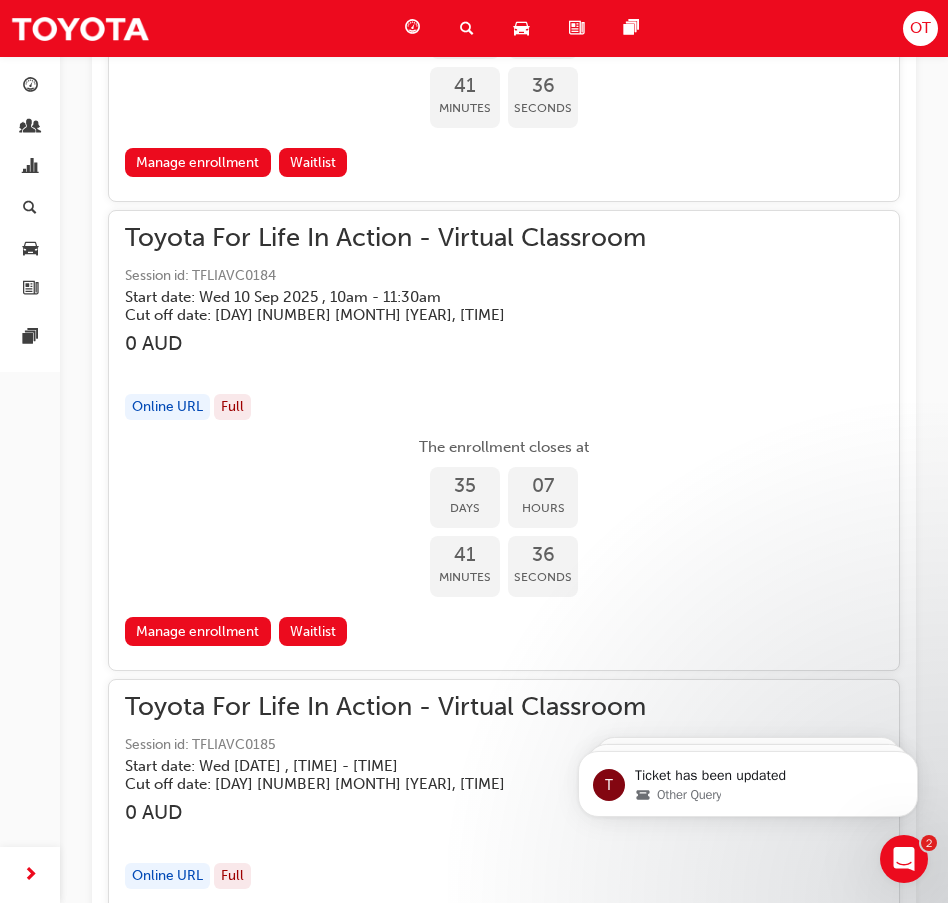 scroll, scrollTop: 25505, scrollLeft: 0, axis: vertical 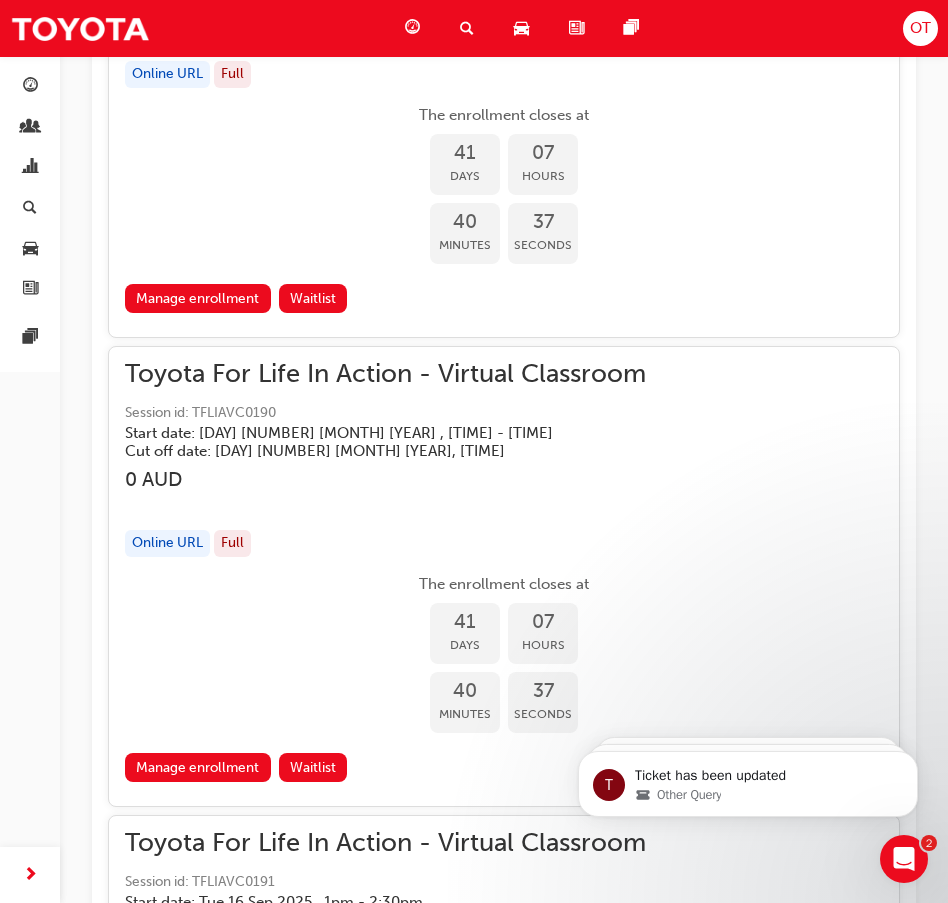 drag, startPoint x: 719, startPoint y: 484, endPoint x: 732, endPoint y: 534, distance: 51.662365 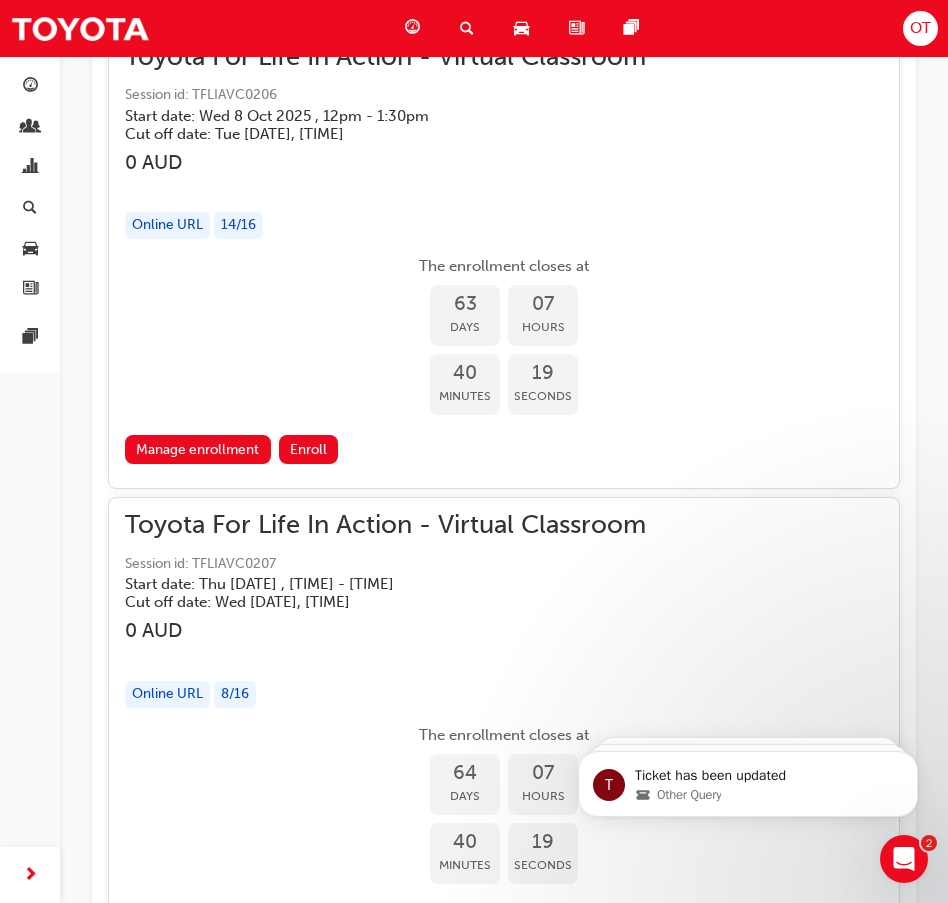 scroll, scrollTop: 39205, scrollLeft: 0, axis: vertical 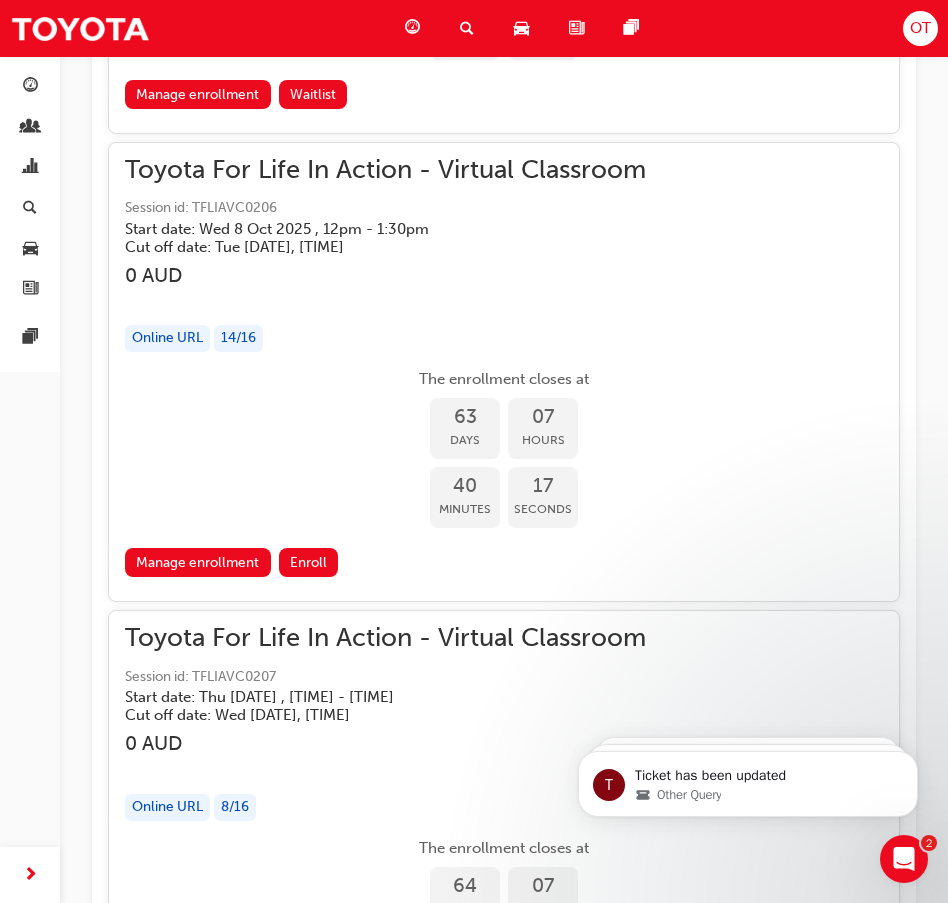 click on "Start date:   Wed [DATE] , [TIME] - [TIME]" at bounding box center (488, 229) 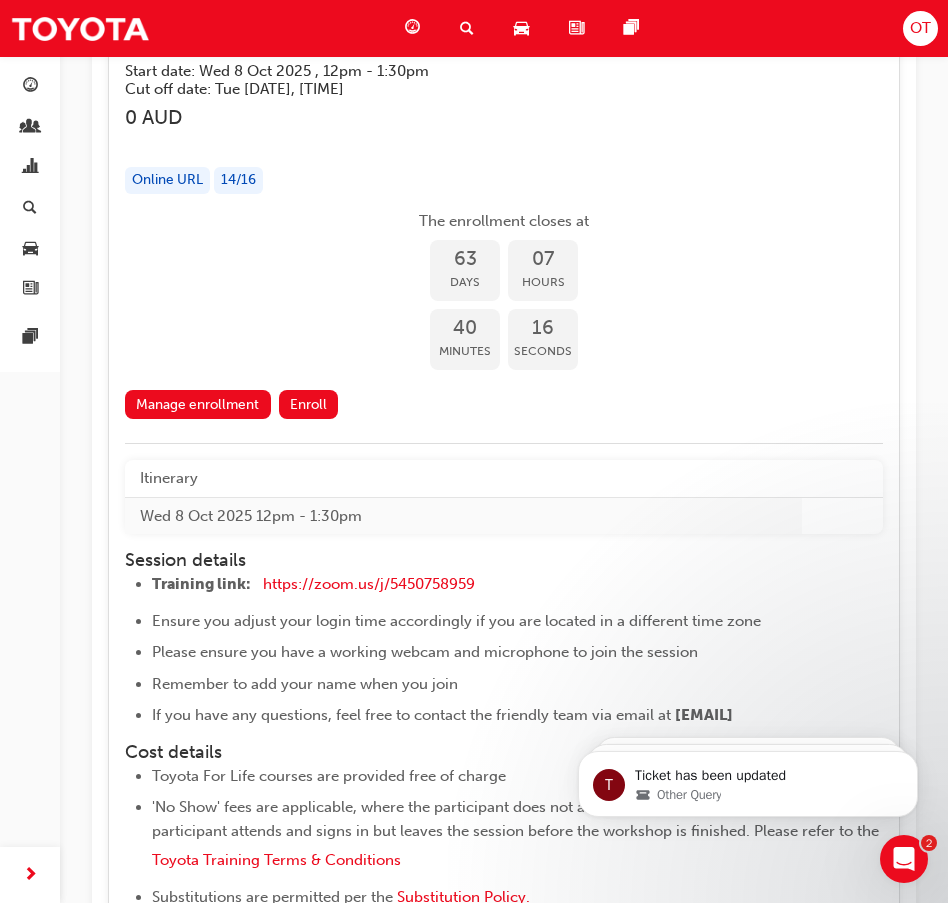 scroll, scrollTop: 39605, scrollLeft: 0, axis: vertical 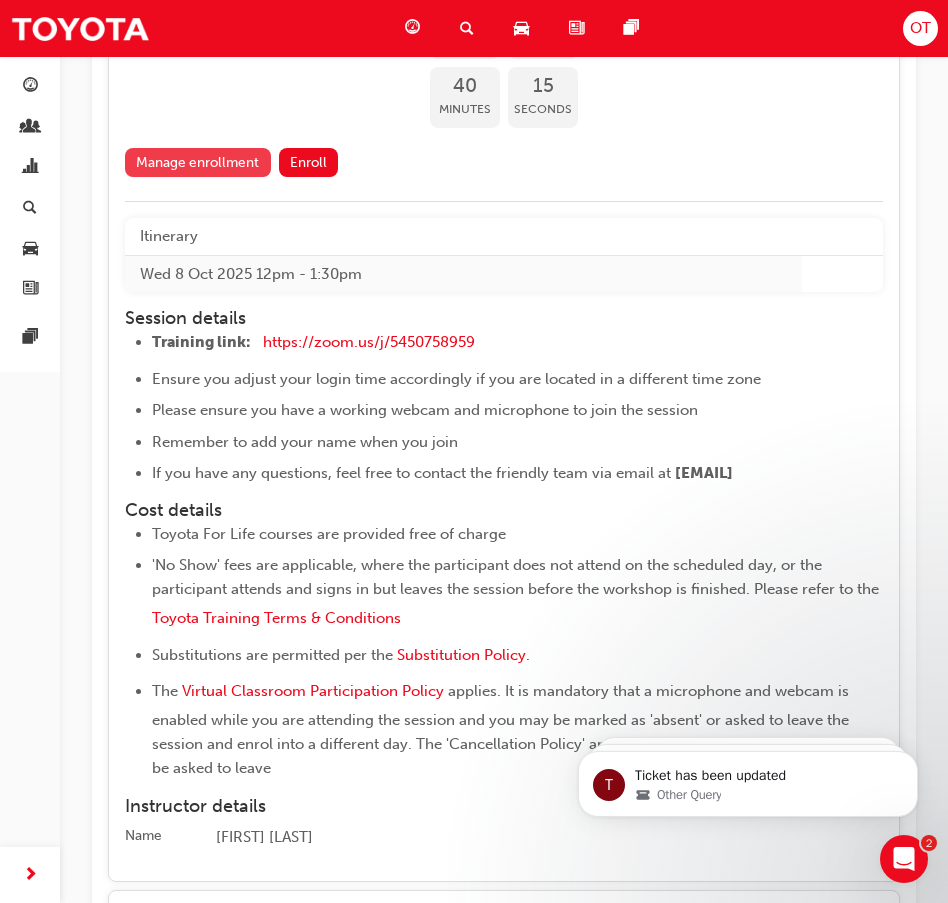 click on "Manage enrollment" at bounding box center [198, 162] 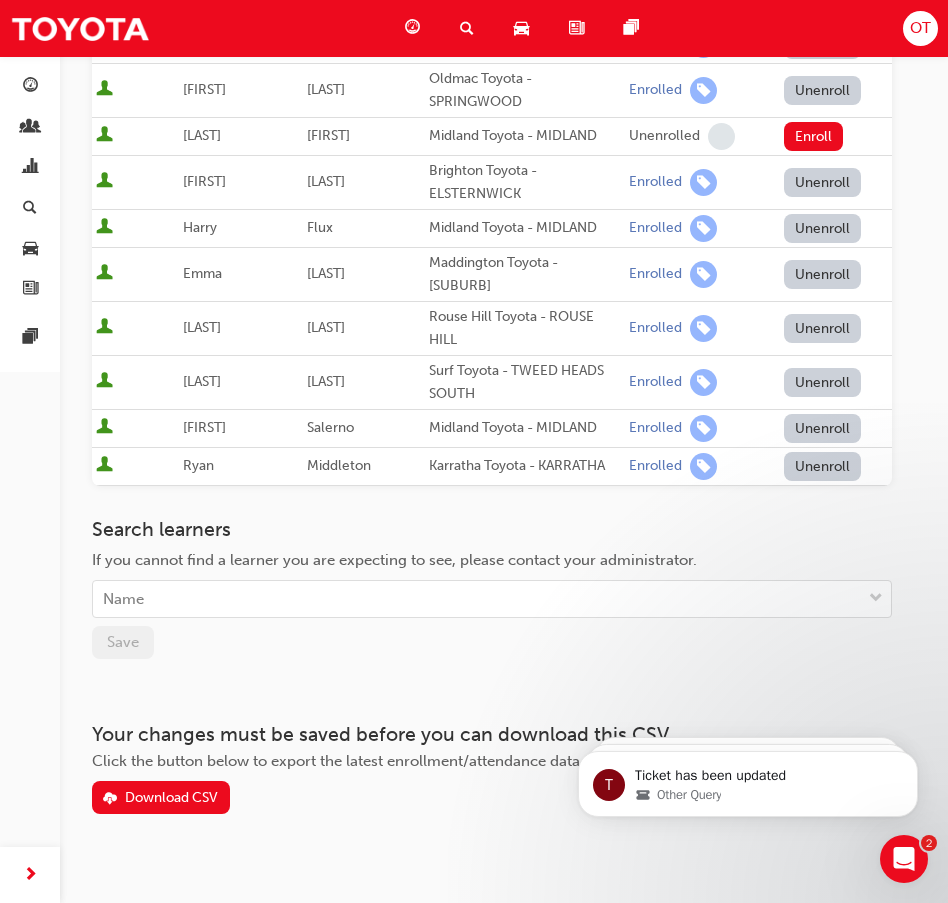 scroll, scrollTop: 655, scrollLeft: 0, axis: vertical 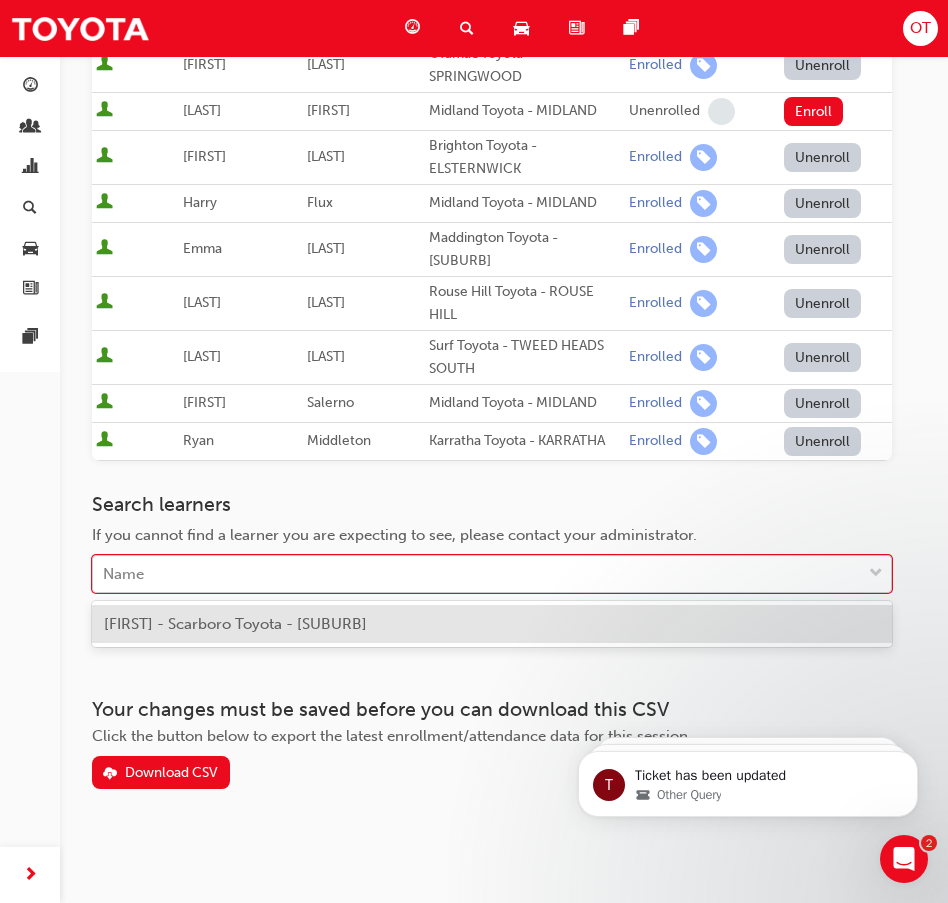 click on "Name" at bounding box center [477, 574] 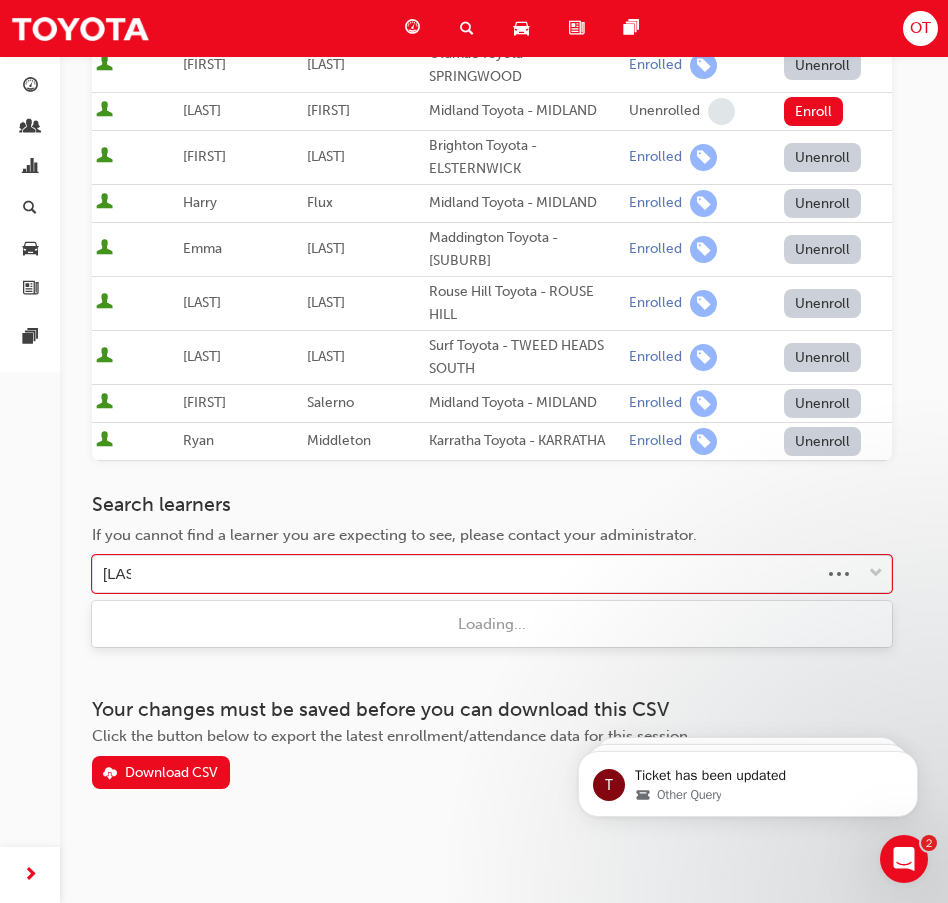 type on "[LAST]" 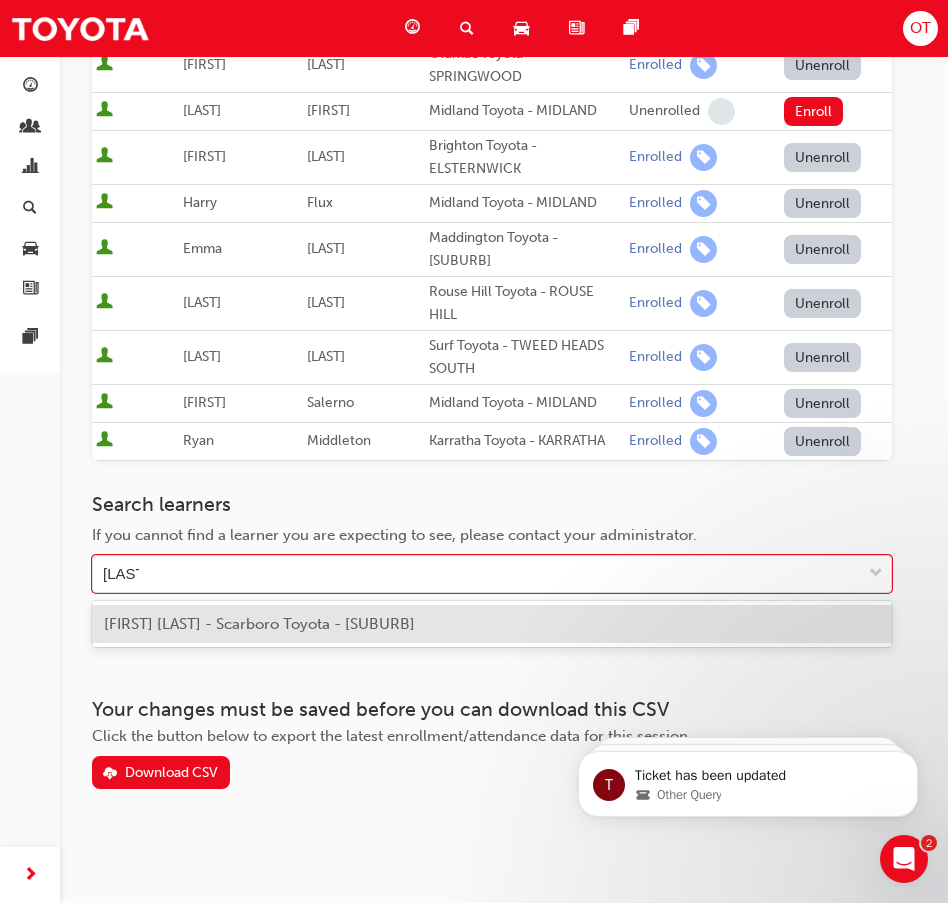 click on "[FIRST] [LAST] - Scarboro Toyota - [SUBURB]" at bounding box center (492, 624) 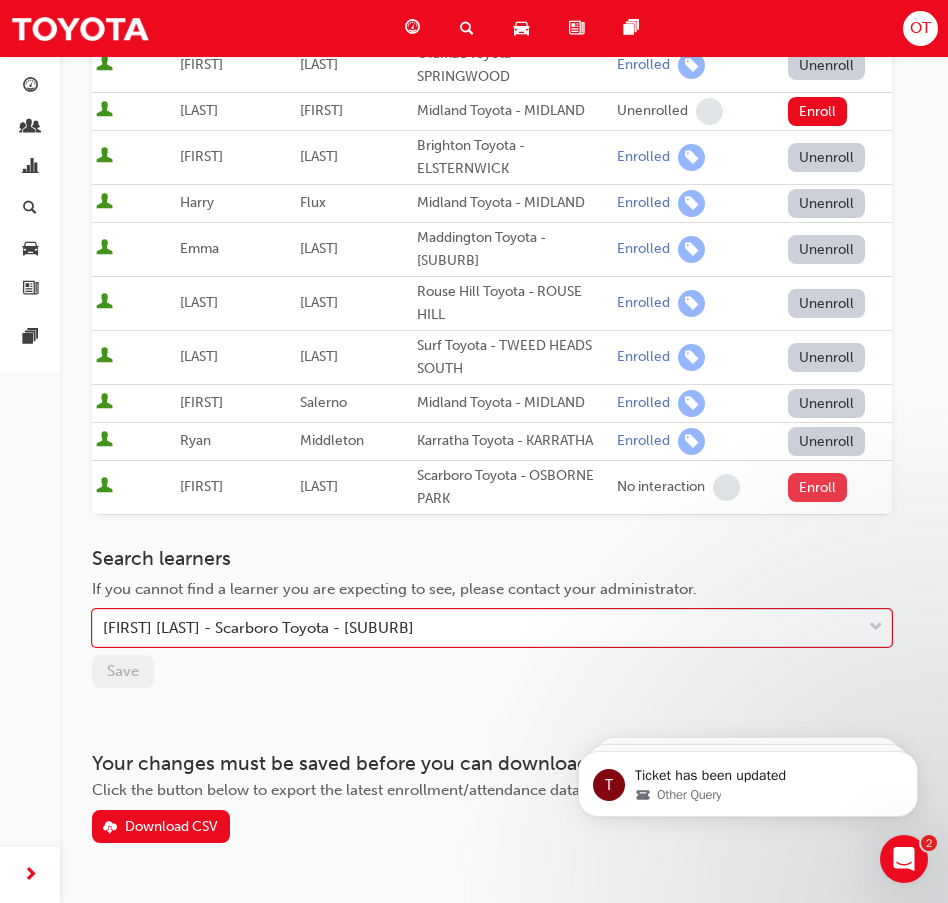 click on "Enroll" at bounding box center [818, 487] 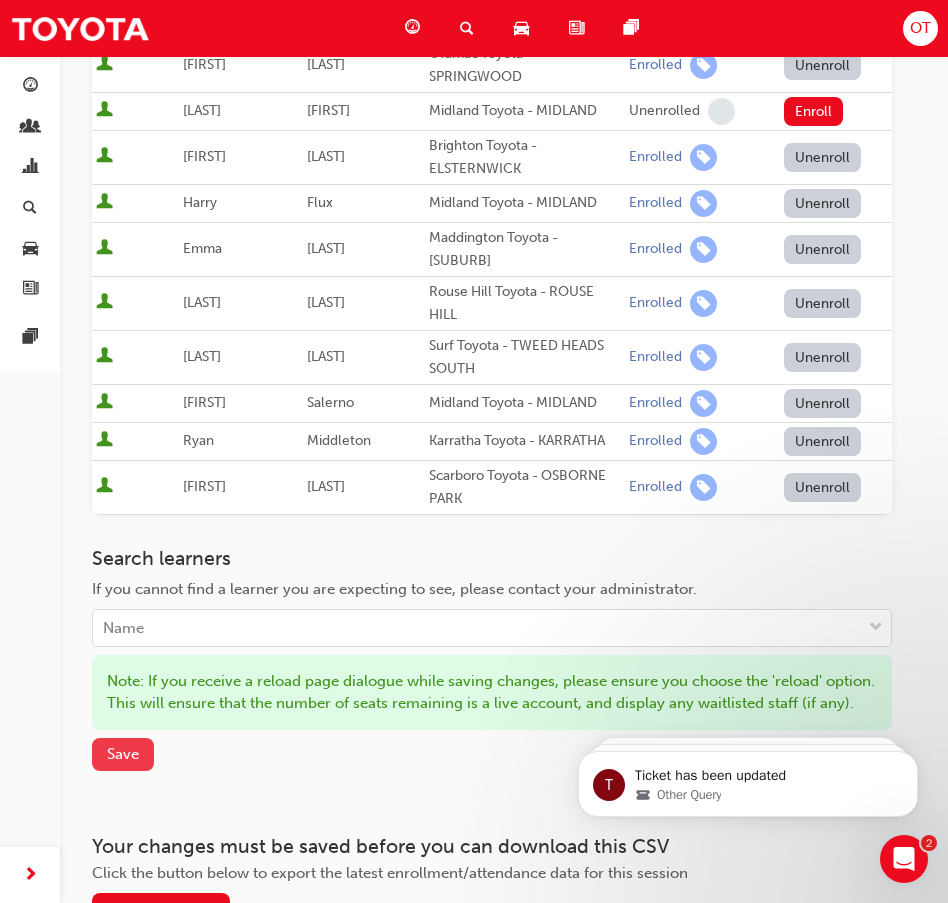 click on "Save" at bounding box center (123, 754) 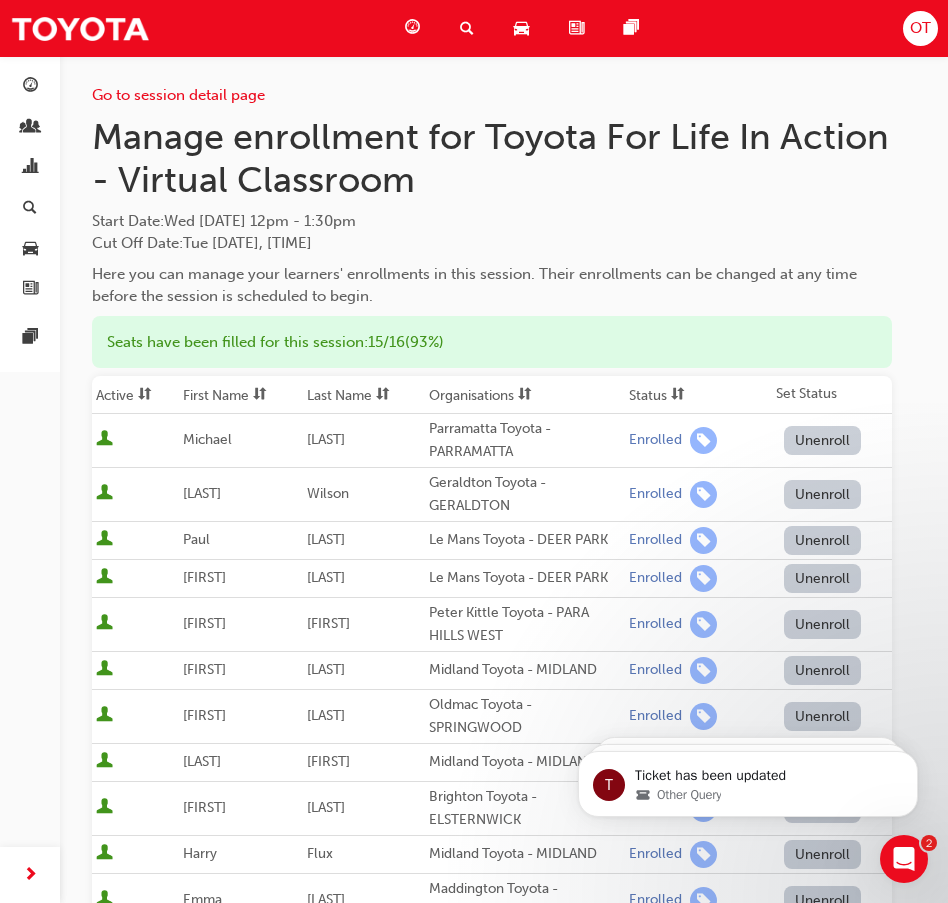 scroll, scrollTop: 0, scrollLeft: 0, axis: both 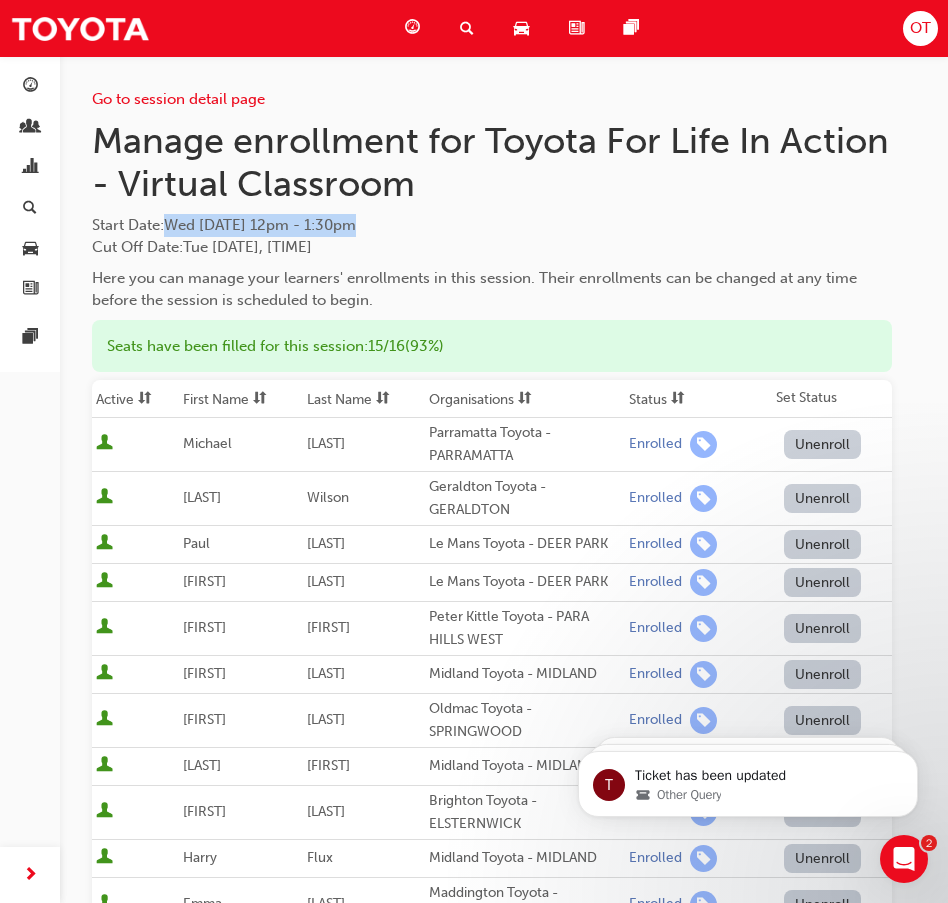 drag, startPoint x: 171, startPoint y: 224, endPoint x: 437, endPoint y: 217, distance: 266.0921 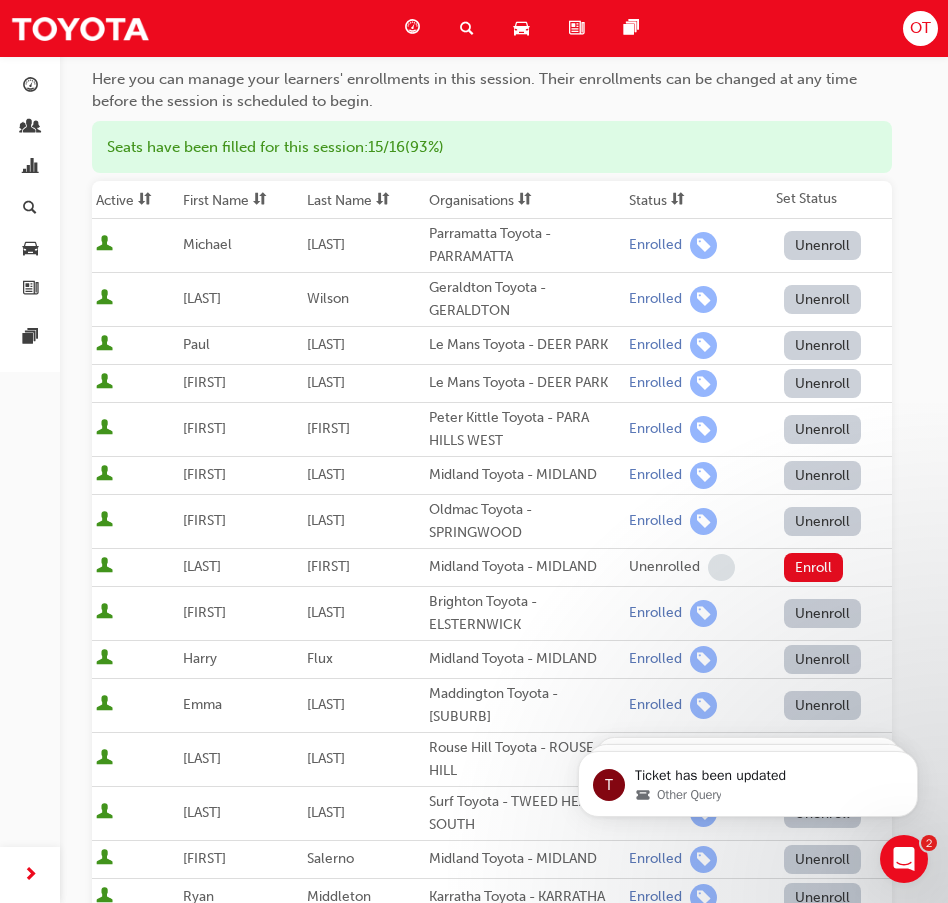 scroll, scrollTop: 200, scrollLeft: 0, axis: vertical 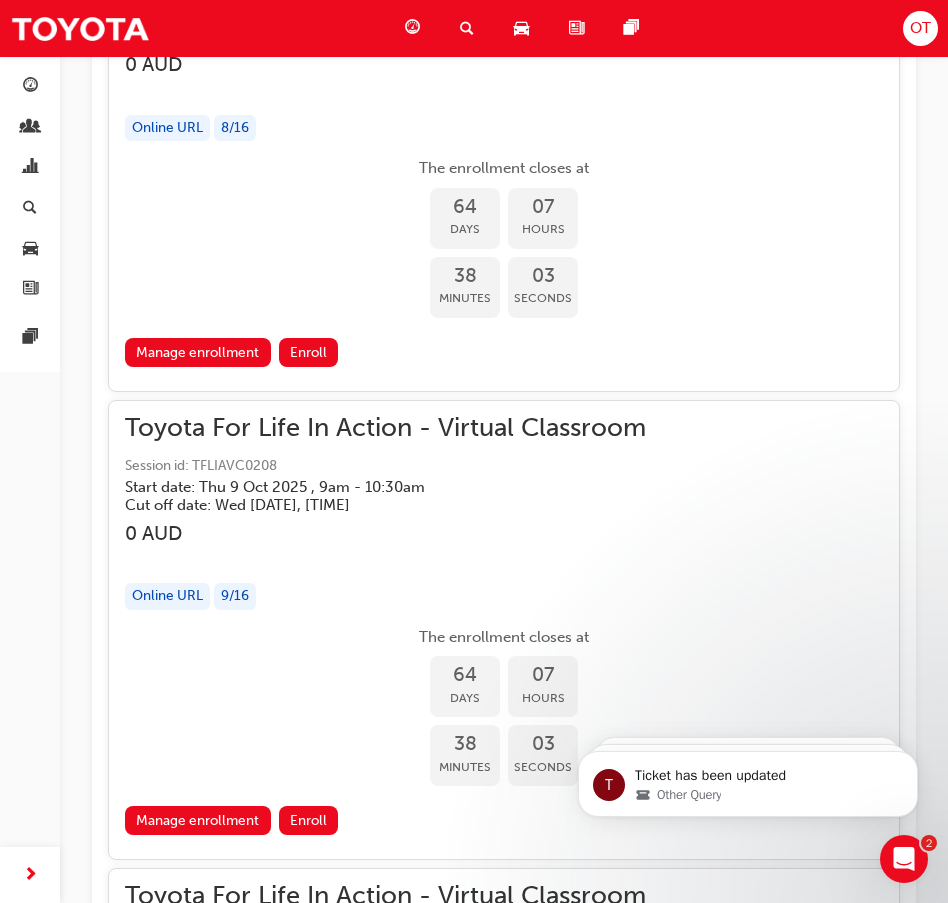 click on "Toyota For Life In Action - Virtual Classroom Session id: TFLIAVC0208 Start date:   Thu [DATE] , [TIME] - [TIME]   Cut off date:   Wed [DATE], [TIME]" at bounding box center [504, 465] 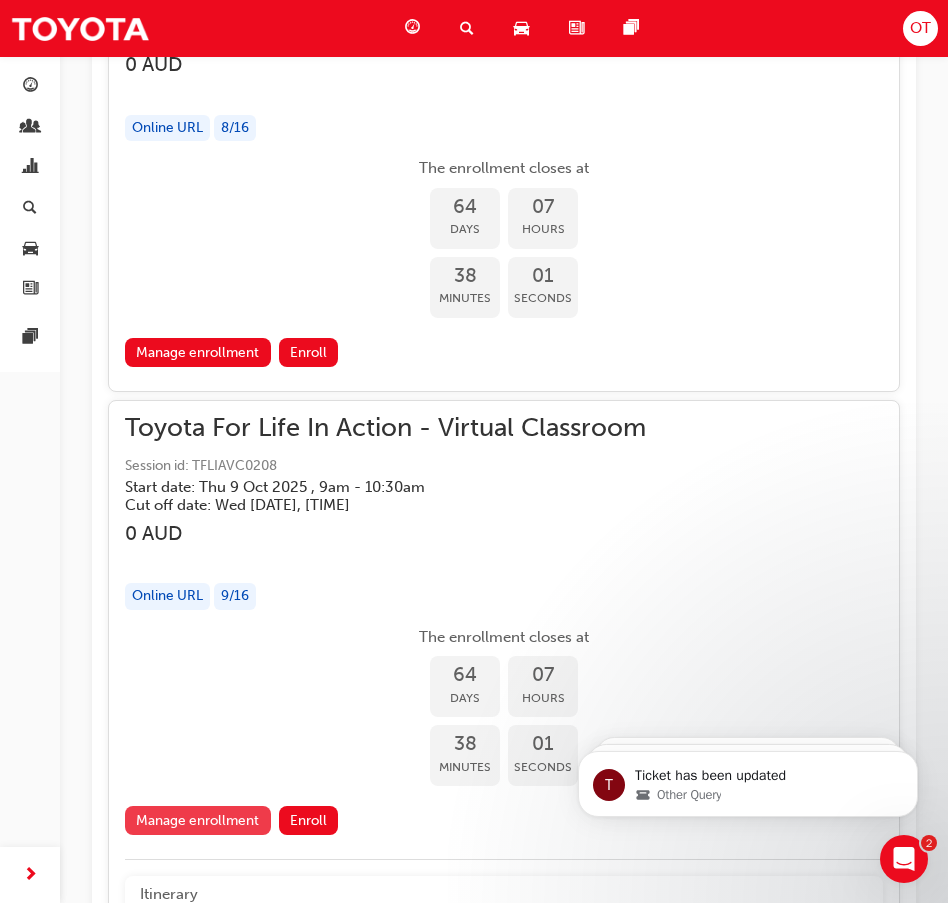 click on "Manage enrollment" at bounding box center [198, 820] 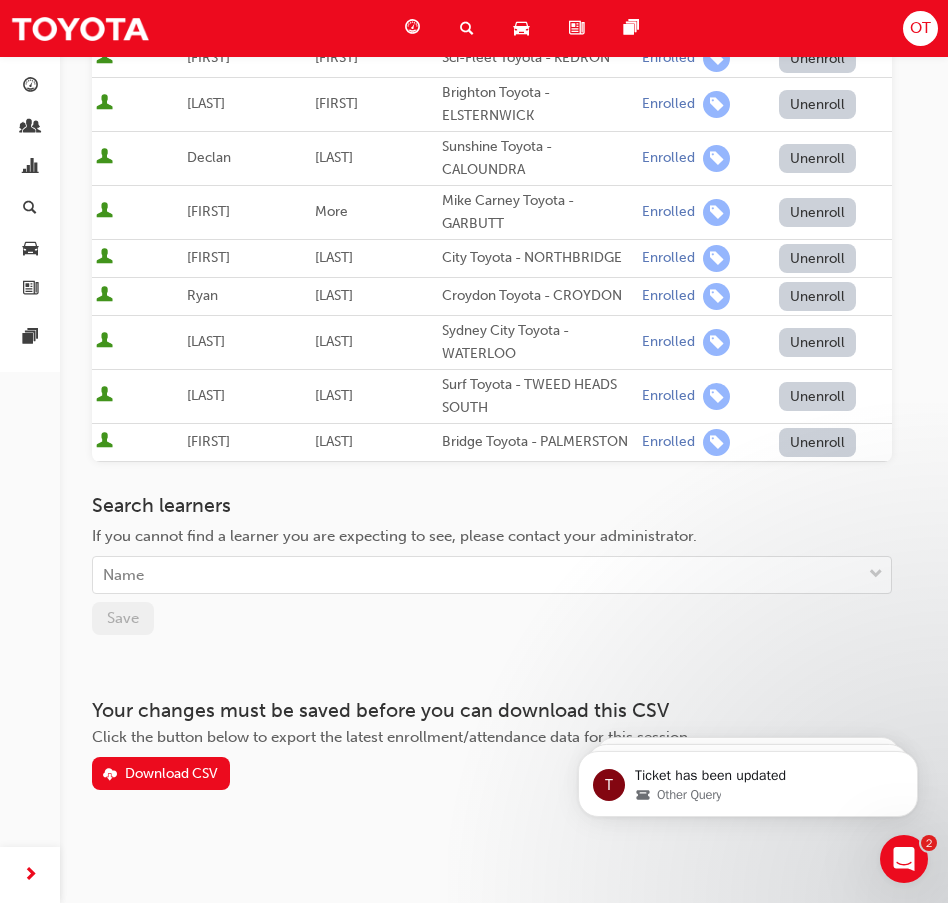 scroll, scrollTop: 379, scrollLeft: 0, axis: vertical 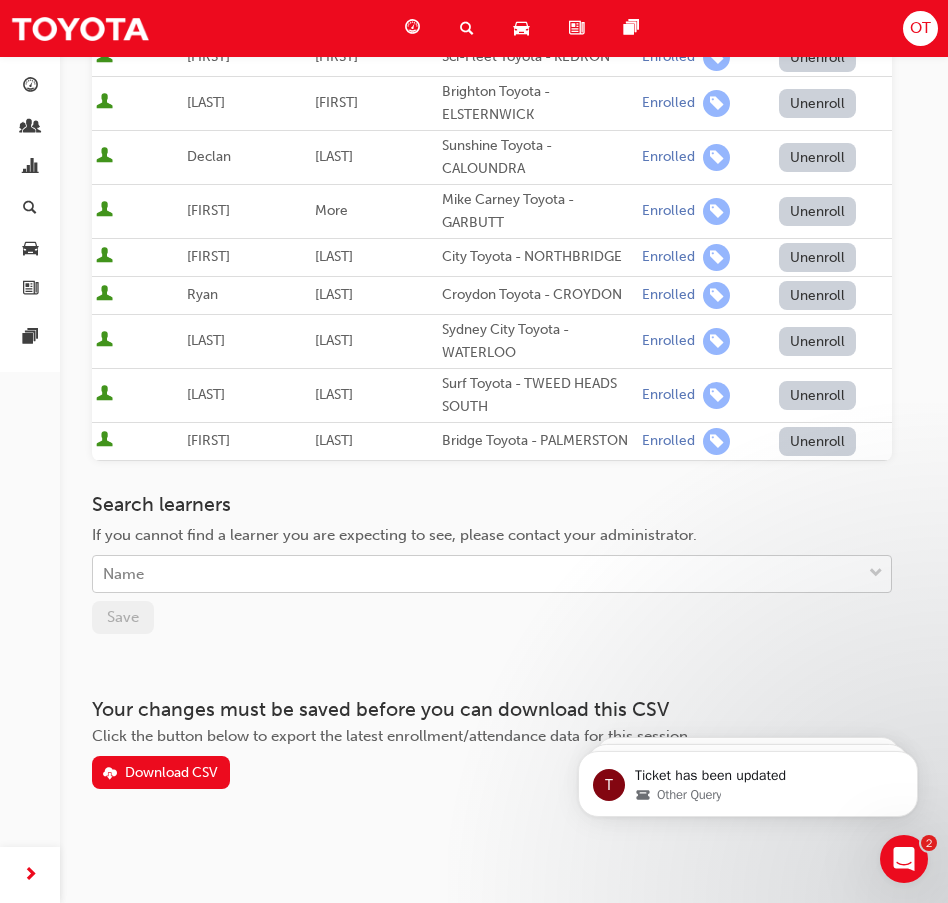 click on "Name" at bounding box center [477, 574] 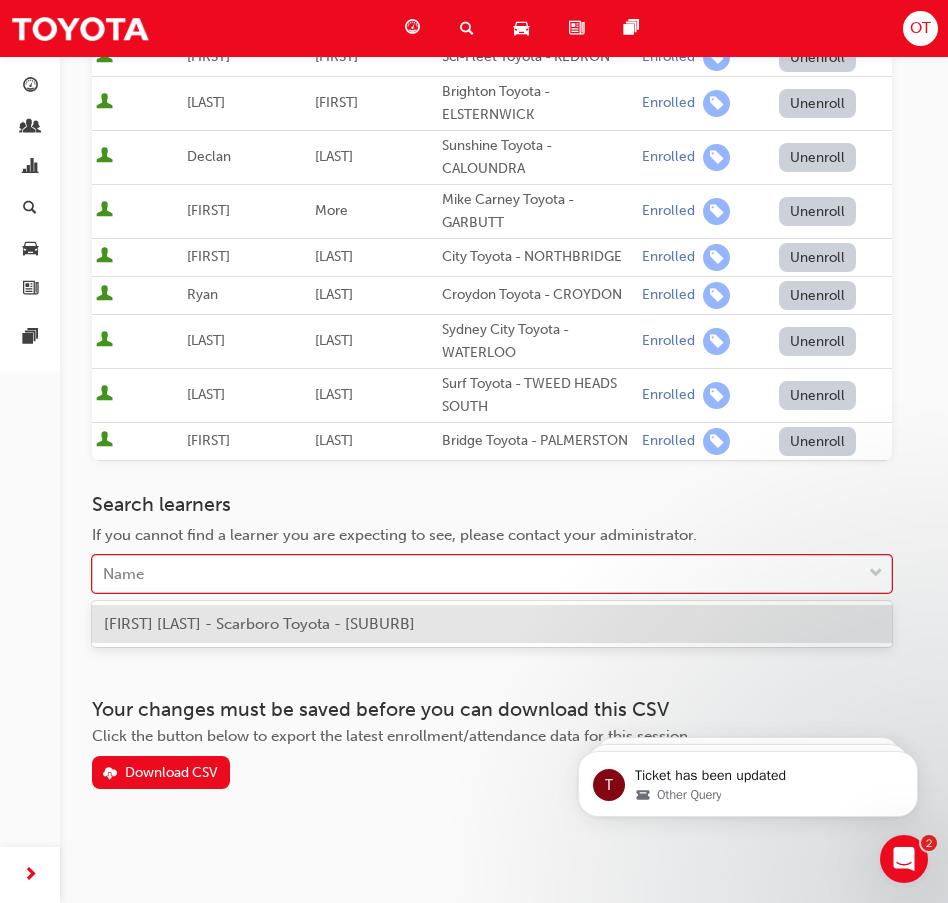 paste on "[LAST]" 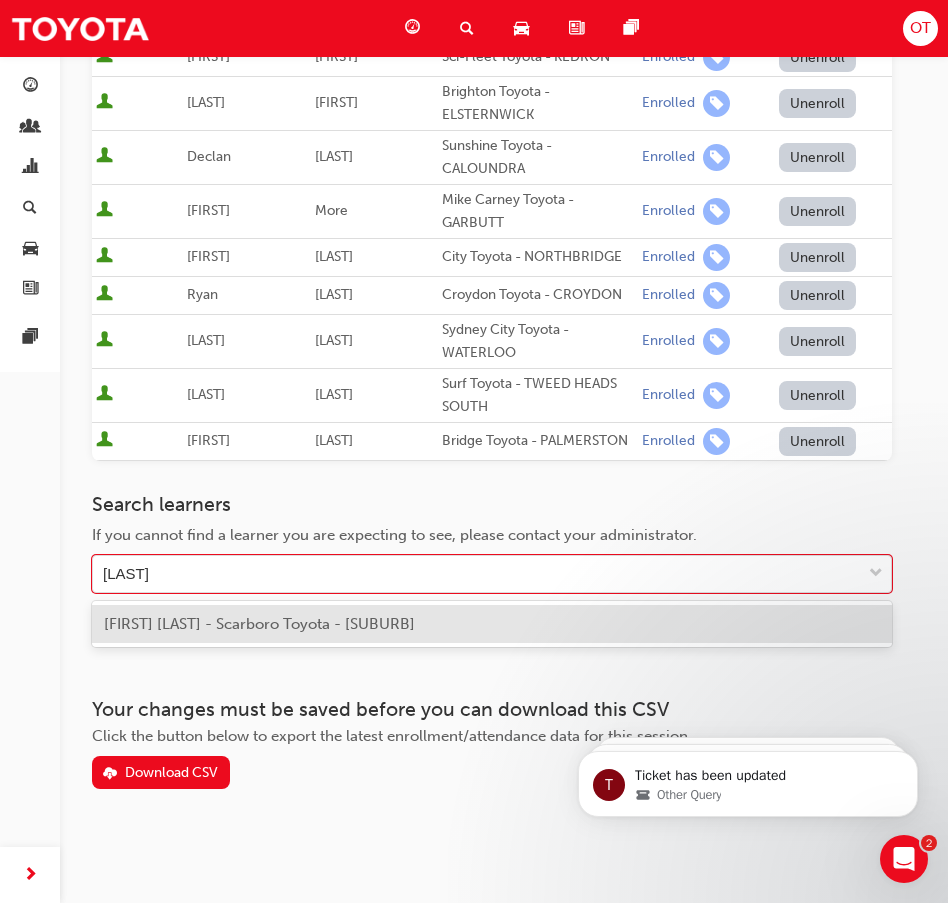 click on "[FIRST] [LAST] - Scarboro Toyota - [SUBURB]" at bounding box center [259, 624] 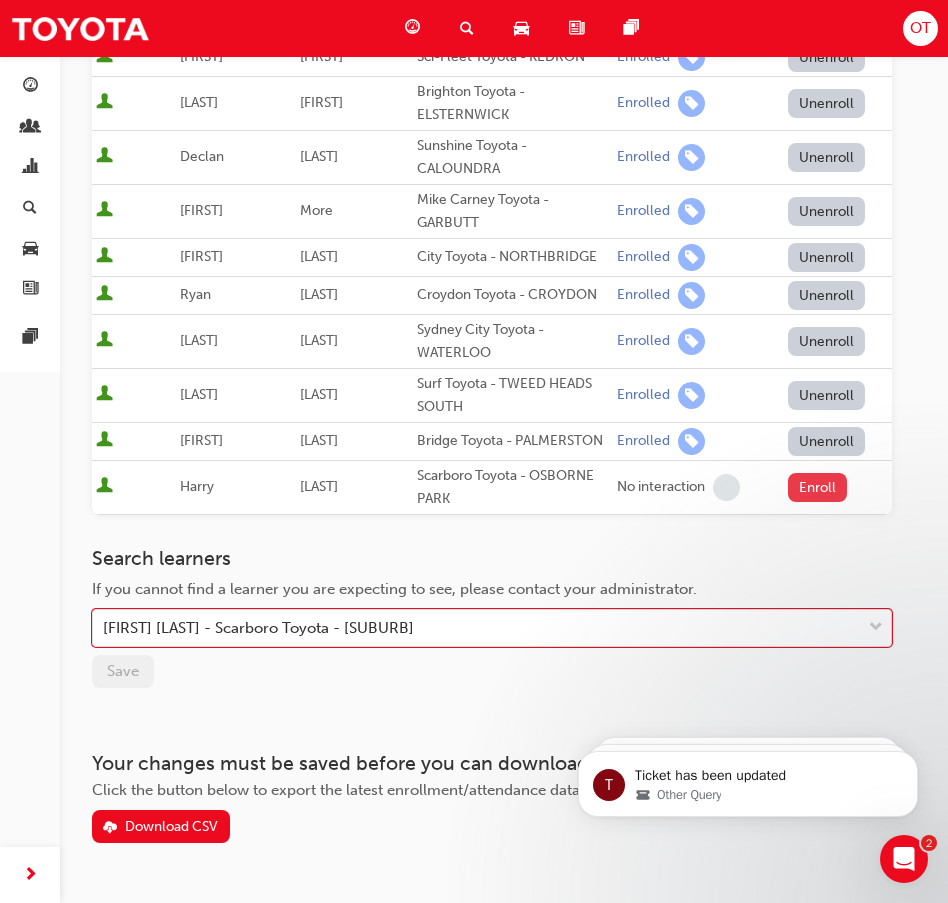 click on "Enroll" at bounding box center (818, 487) 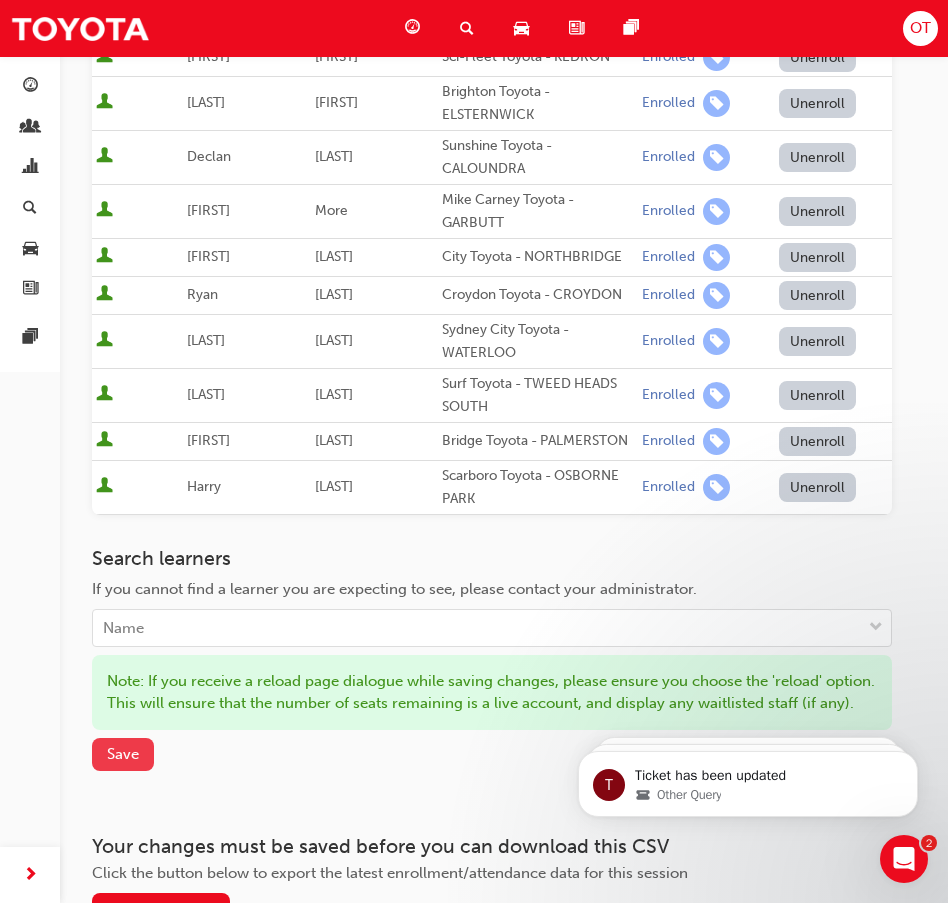 click on "Save" at bounding box center [123, 754] 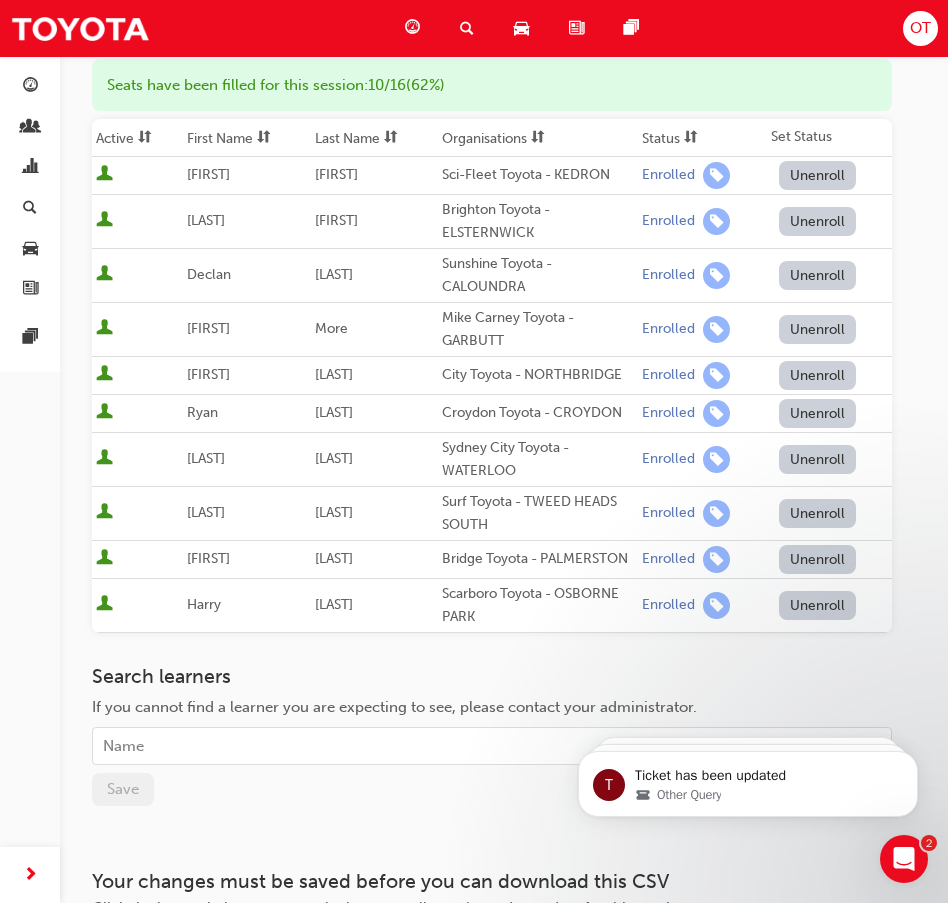 scroll, scrollTop: 0, scrollLeft: 0, axis: both 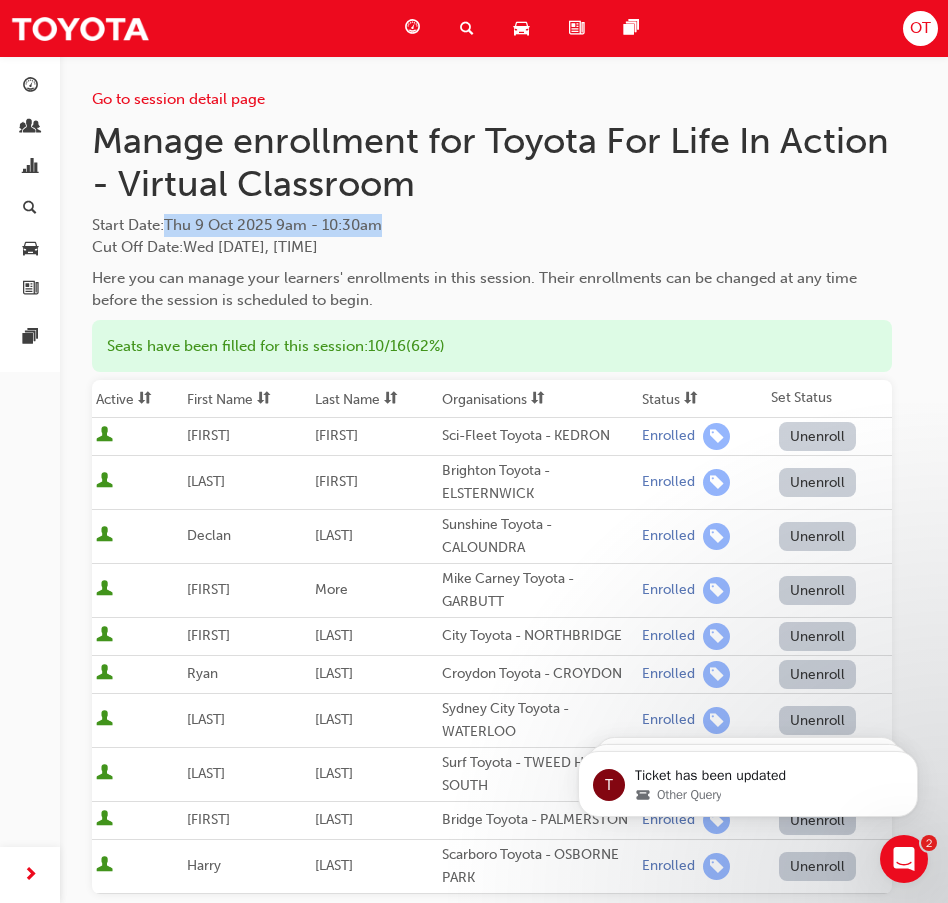 drag, startPoint x: 173, startPoint y: 221, endPoint x: 404, endPoint y: 206, distance: 231.4865 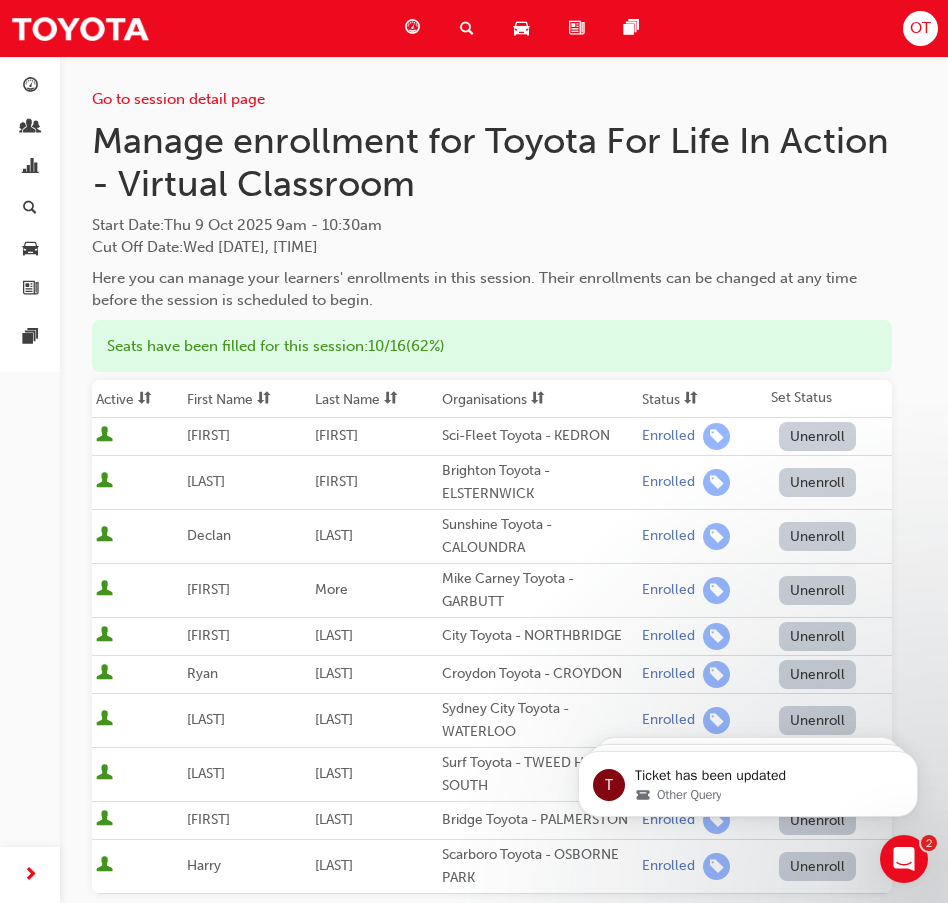 click on "Start Date :  [DAY] [NUMBER] [MONTH] [YEAR]   [TIME] - [TIME]   Cut Off Date :  [DAY] [NUMBER] [MONTH] [YEAR], [TIME]" at bounding box center (492, 236) 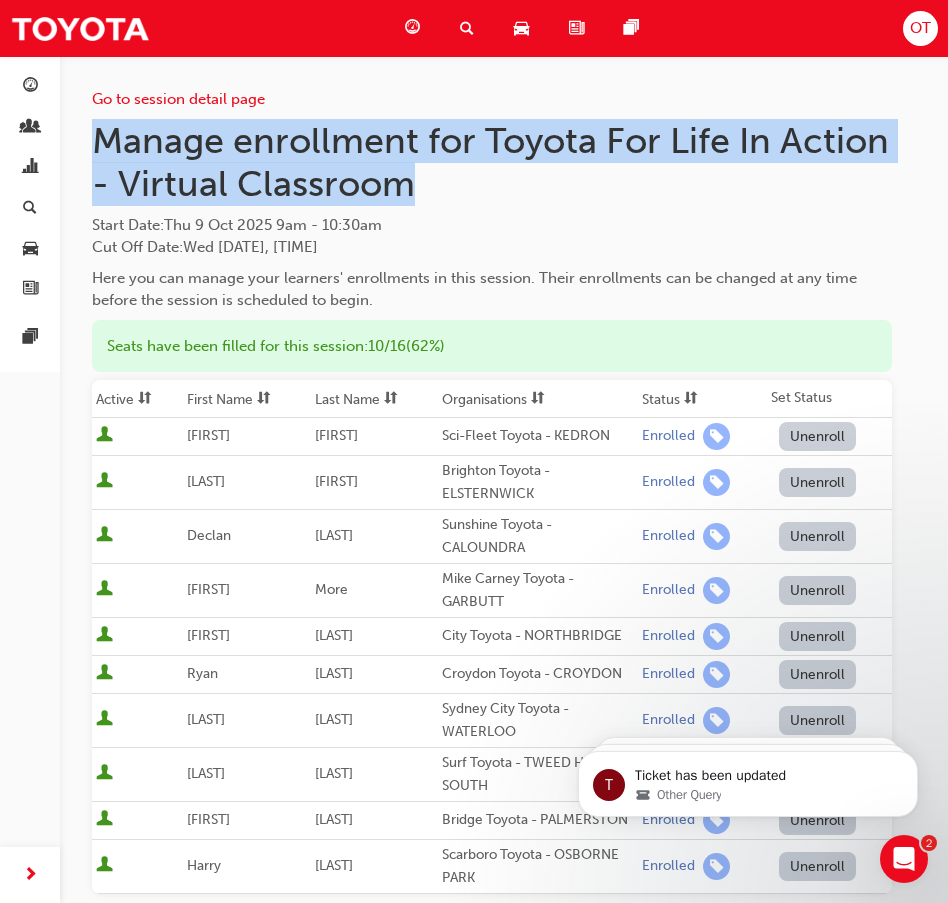 drag, startPoint x: 417, startPoint y: 189, endPoint x: 99, endPoint y: 143, distance: 321.3098 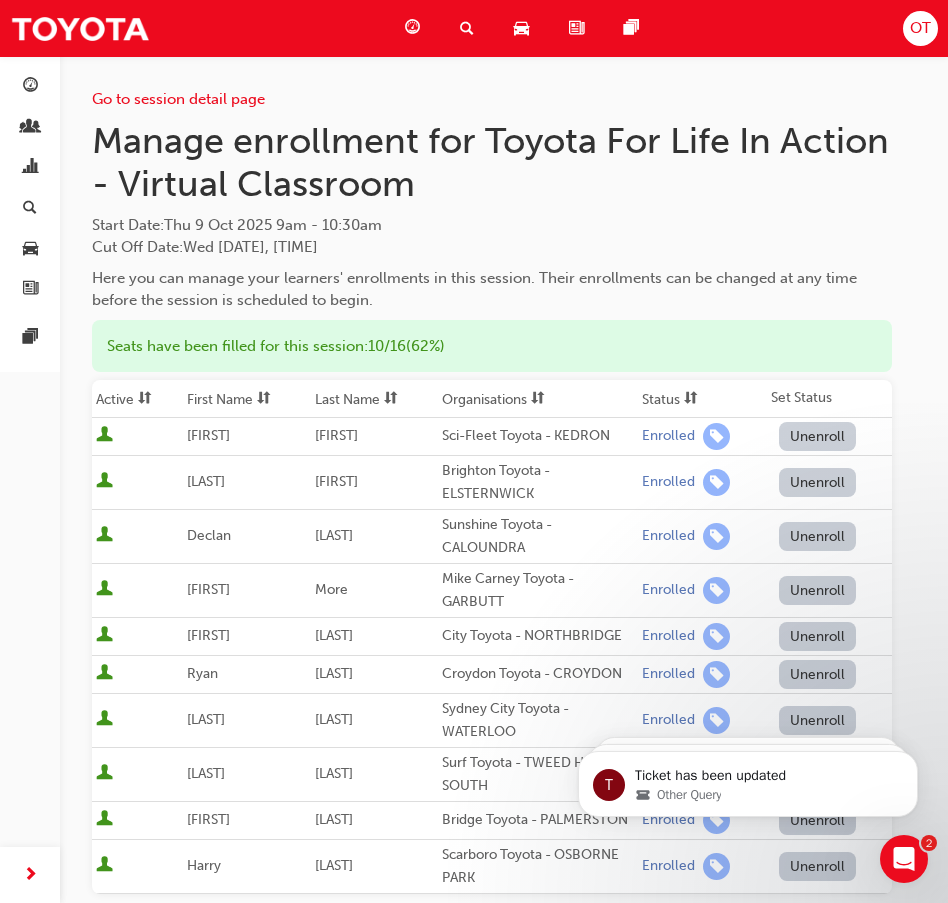 click on "Start Date :  [DAY] [NUMBER] [MONTH] [YEAR]   [TIME] - [TIME]   Cut Off Date :  [DAY] [NUMBER] [MONTH] [YEAR], [TIME]" at bounding box center (492, 236) 